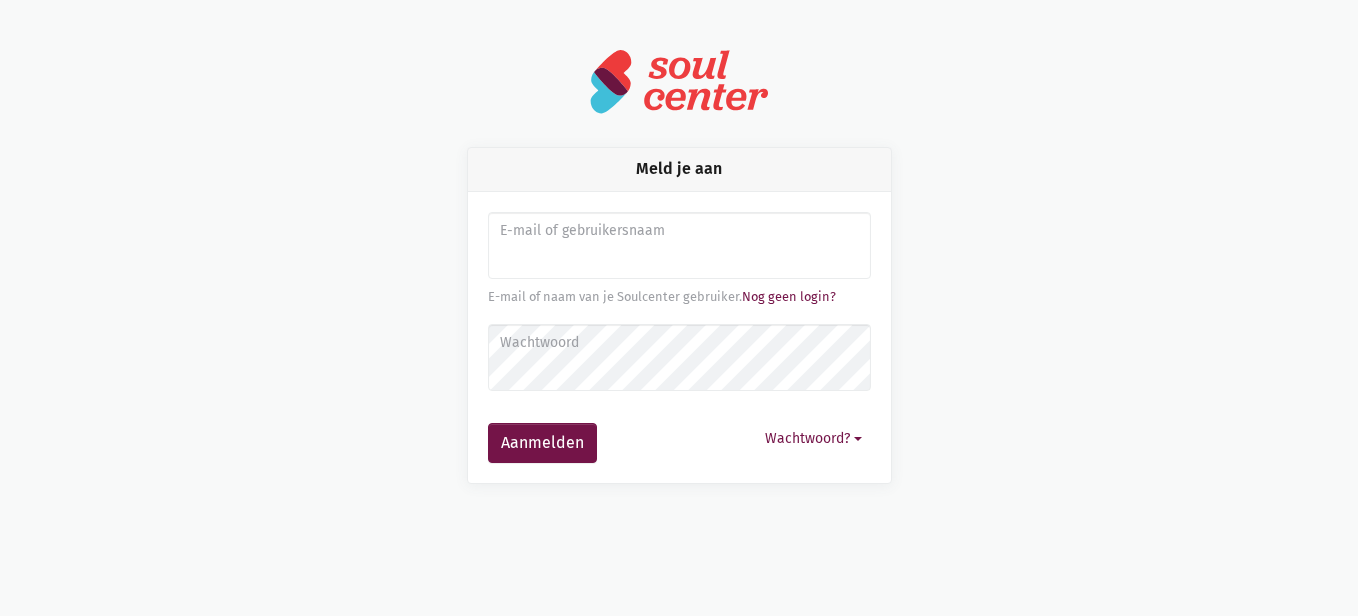scroll, scrollTop: 0, scrollLeft: 0, axis: both 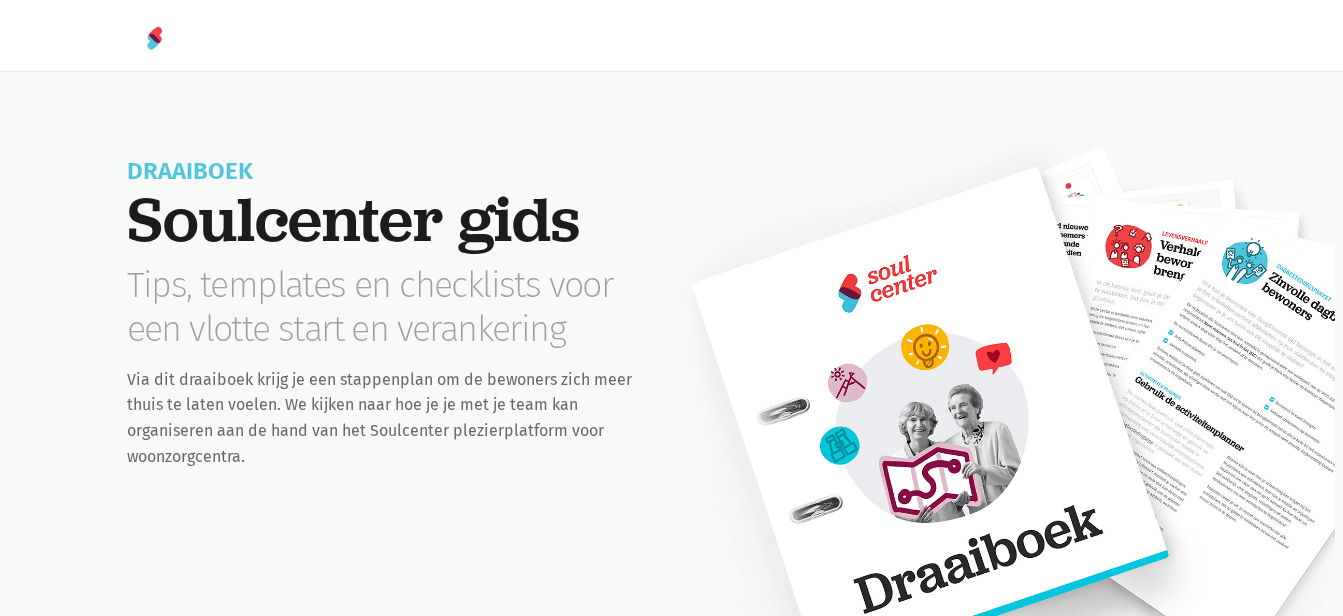 click at bounding box center [1004, 497] 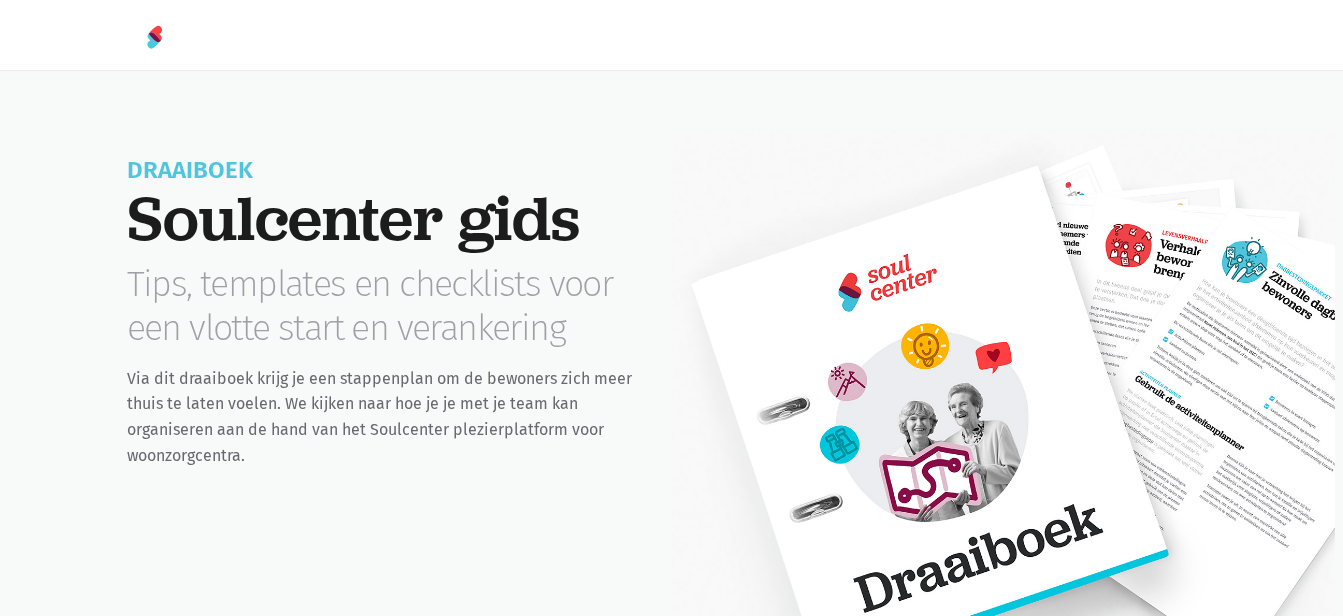 scroll, scrollTop: 0, scrollLeft: 0, axis: both 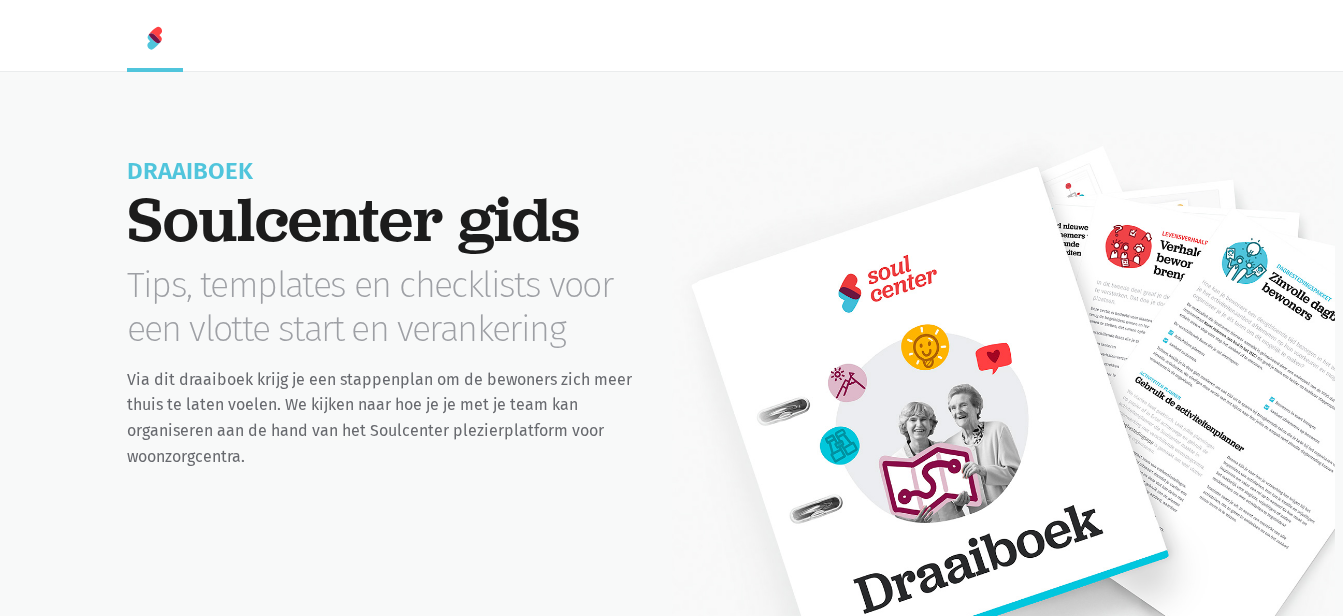 click at bounding box center (155, 38) 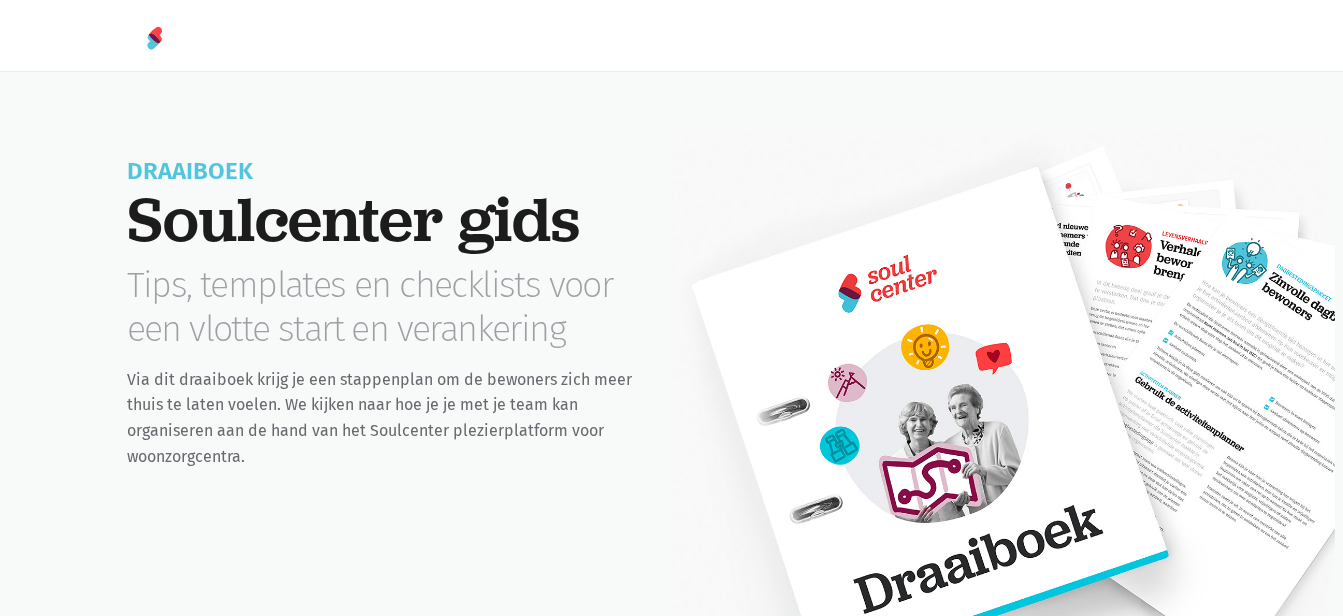 scroll, scrollTop: 0, scrollLeft: 0, axis: both 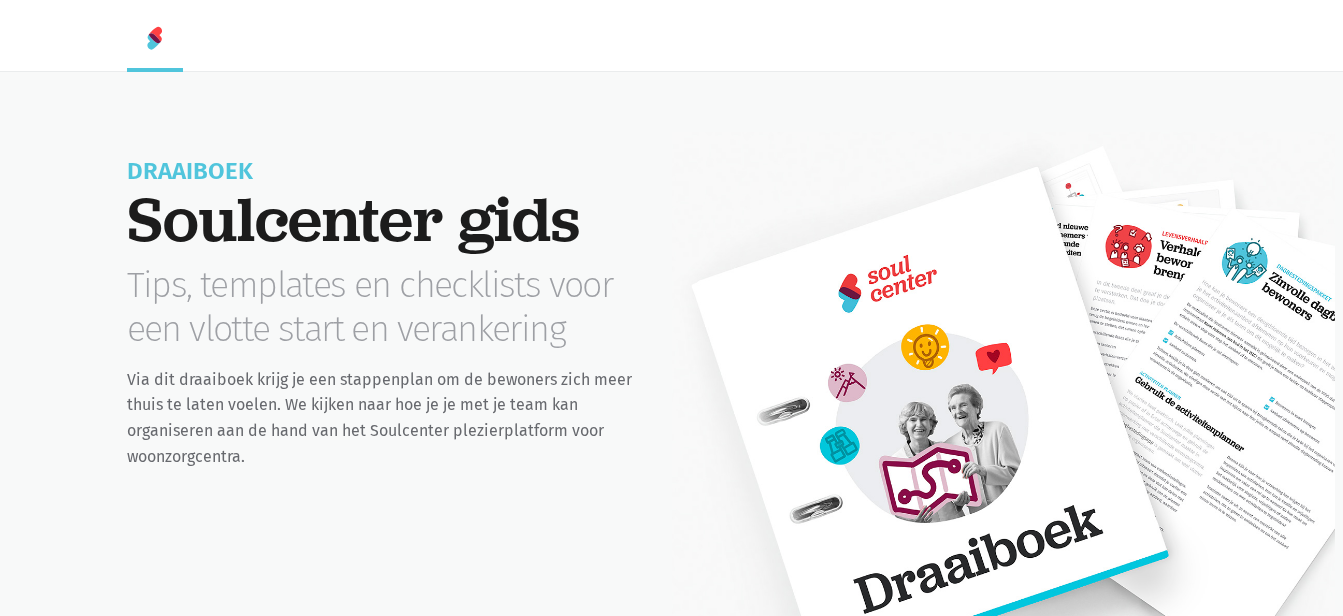 click at bounding box center [155, 38] 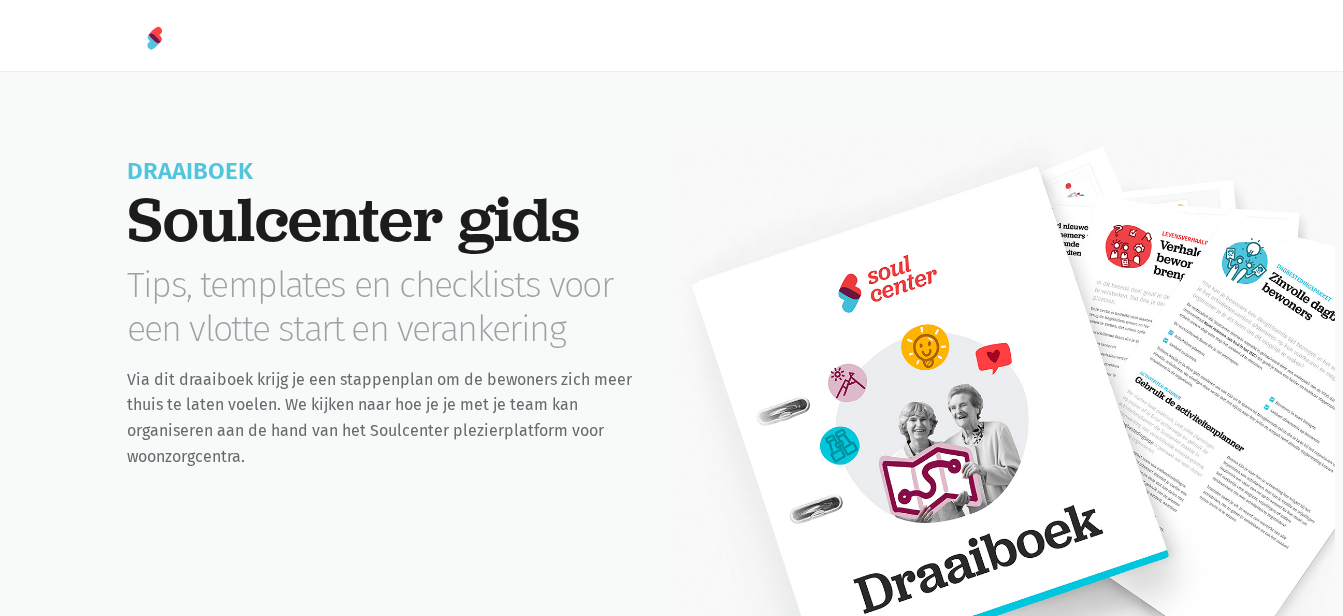 scroll, scrollTop: 0, scrollLeft: 0, axis: both 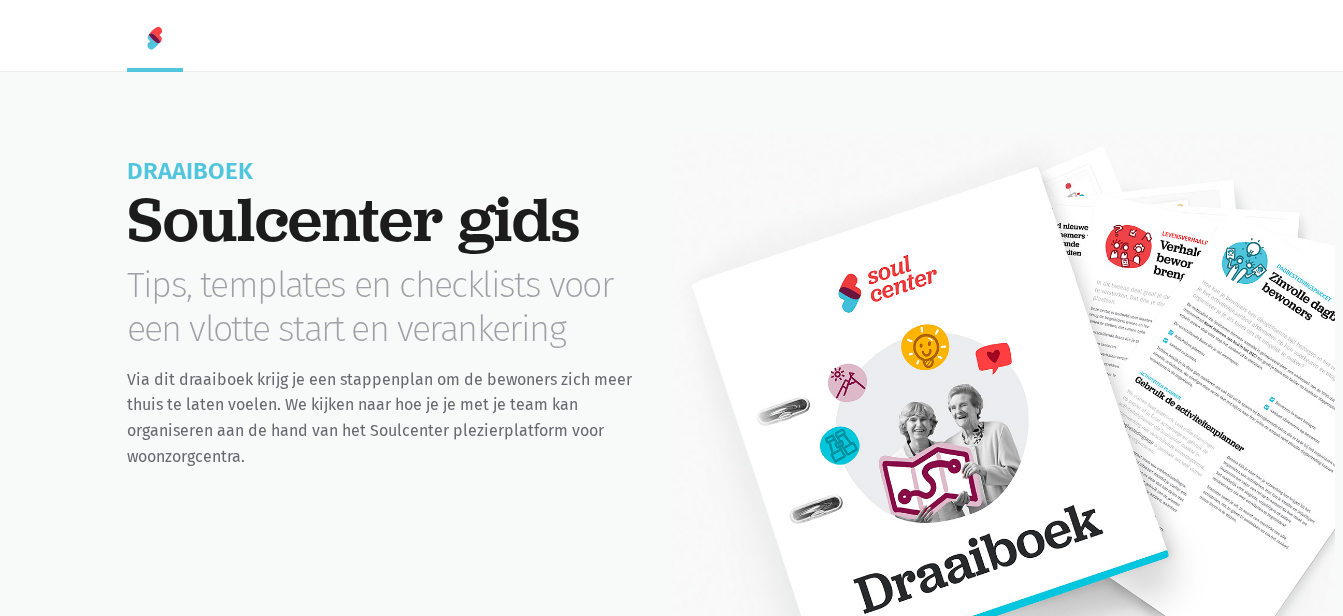 click at bounding box center (155, 38) 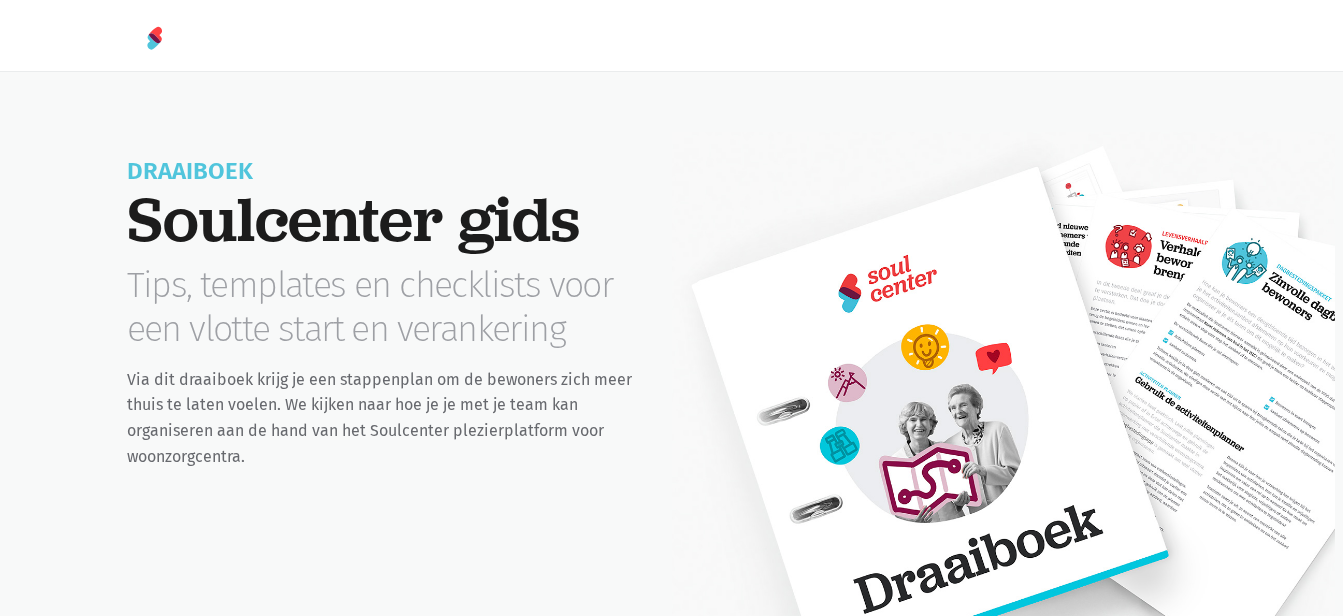 scroll, scrollTop: 0, scrollLeft: 0, axis: both 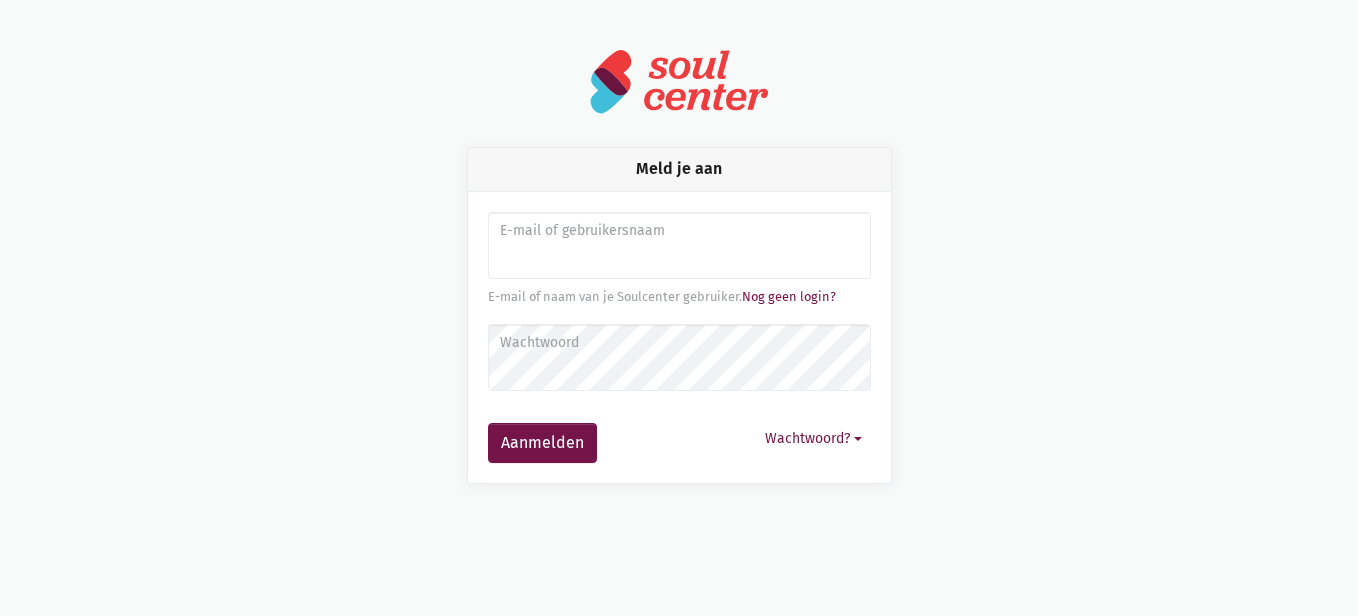 click on "notification_important
Opgepast
Je gebruikt een verouderde internet browser waarop Soulcenter jammer genoeg niet zo goed werkt.
Installeer een moderne browser  als dat gaat op je computer, of gebruik Soulcenter op je gsm of tablet.
Meld je aan
E-mail of gebruikersnaam
E-mail of naam van je Soulcenter gebruiker.
Nog geen login?
close" at bounding box center (679, 266) 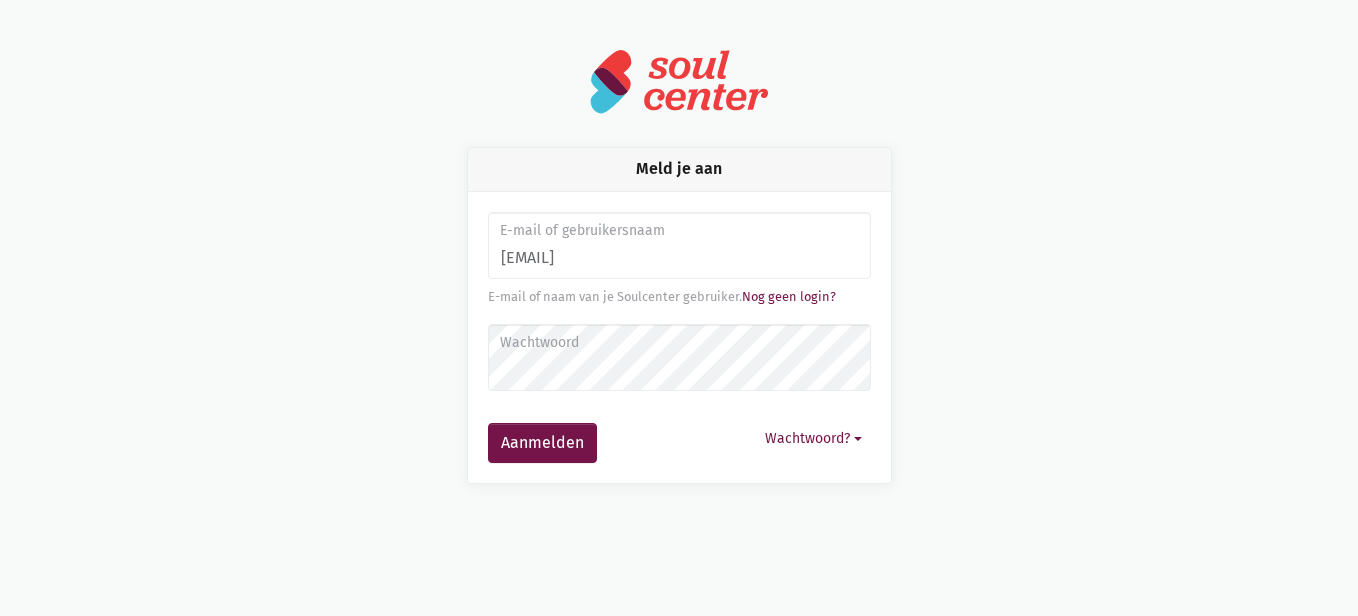 type on "[EMAIL]" 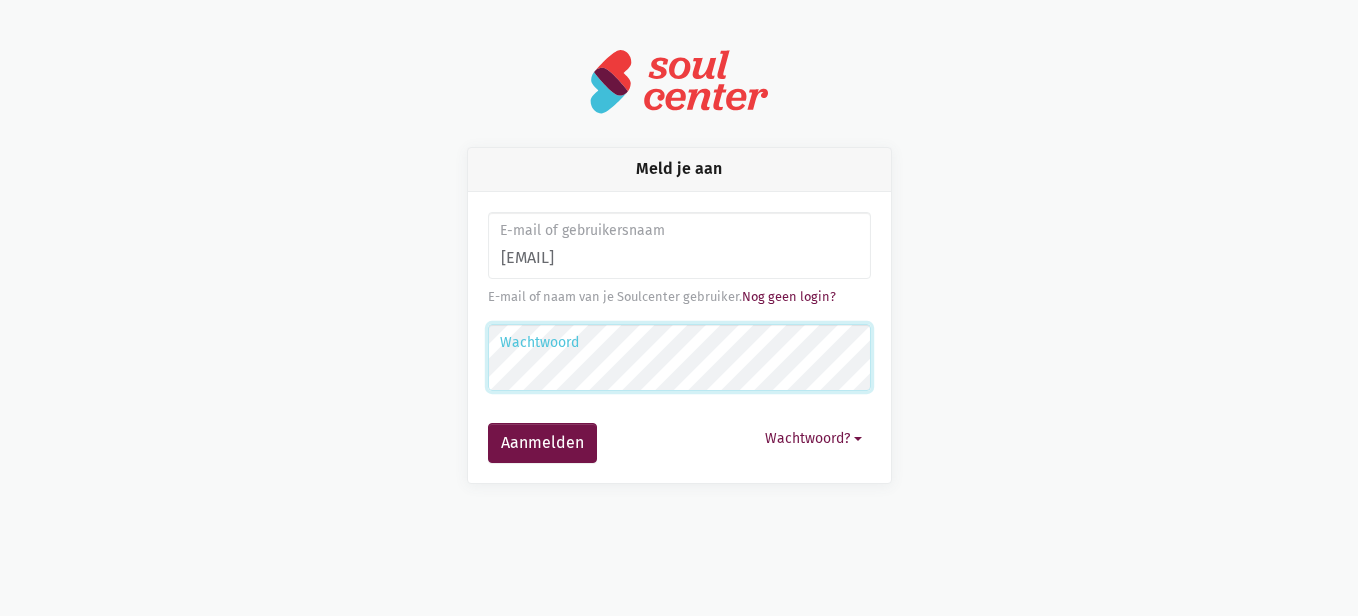 click on "Aanmelden" at bounding box center (542, 443) 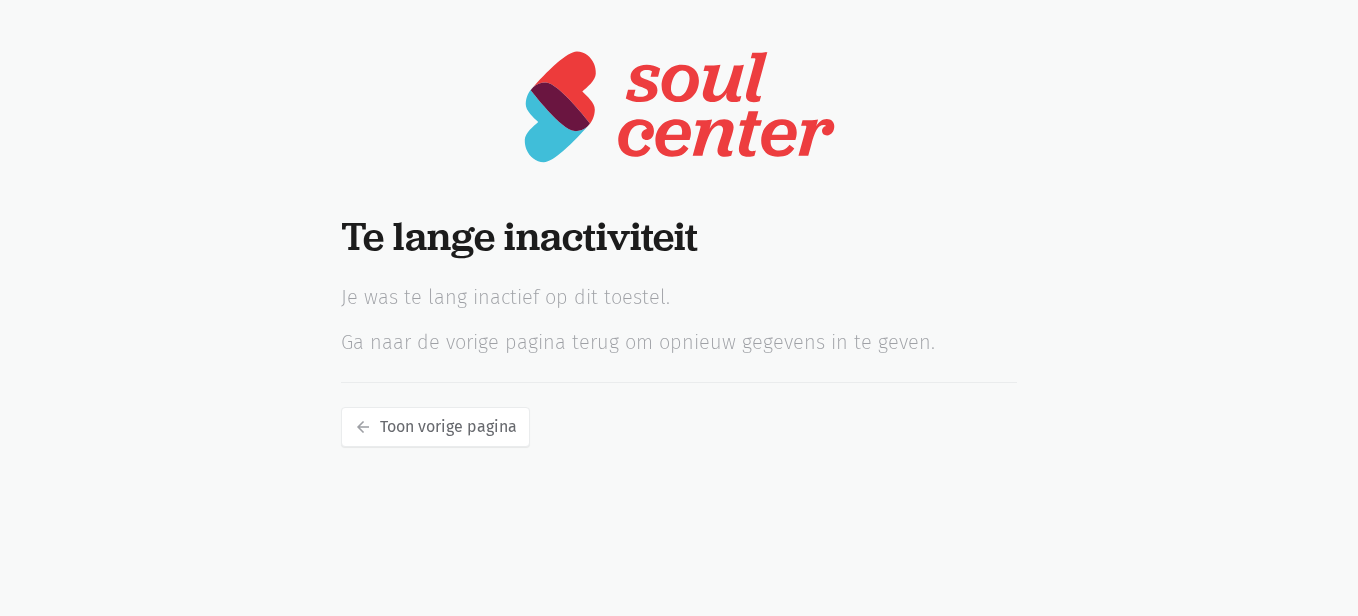 scroll, scrollTop: 0, scrollLeft: 0, axis: both 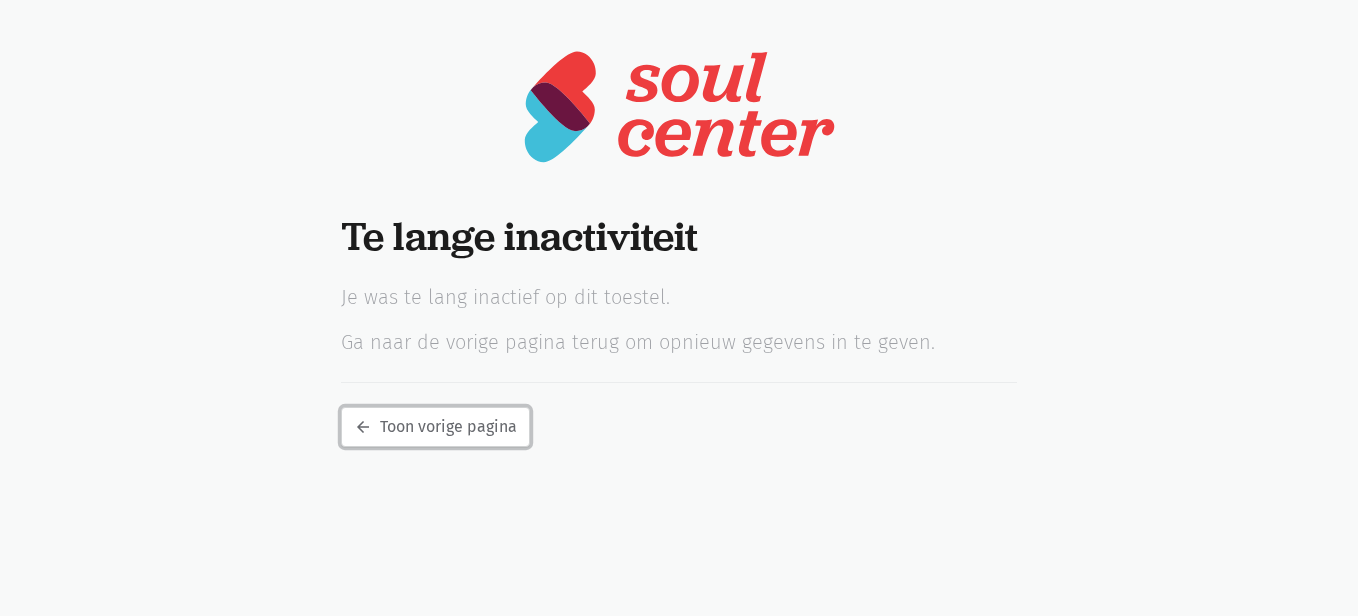 click on "arrow_back
Toon vorige pagina" at bounding box center (435, 427) 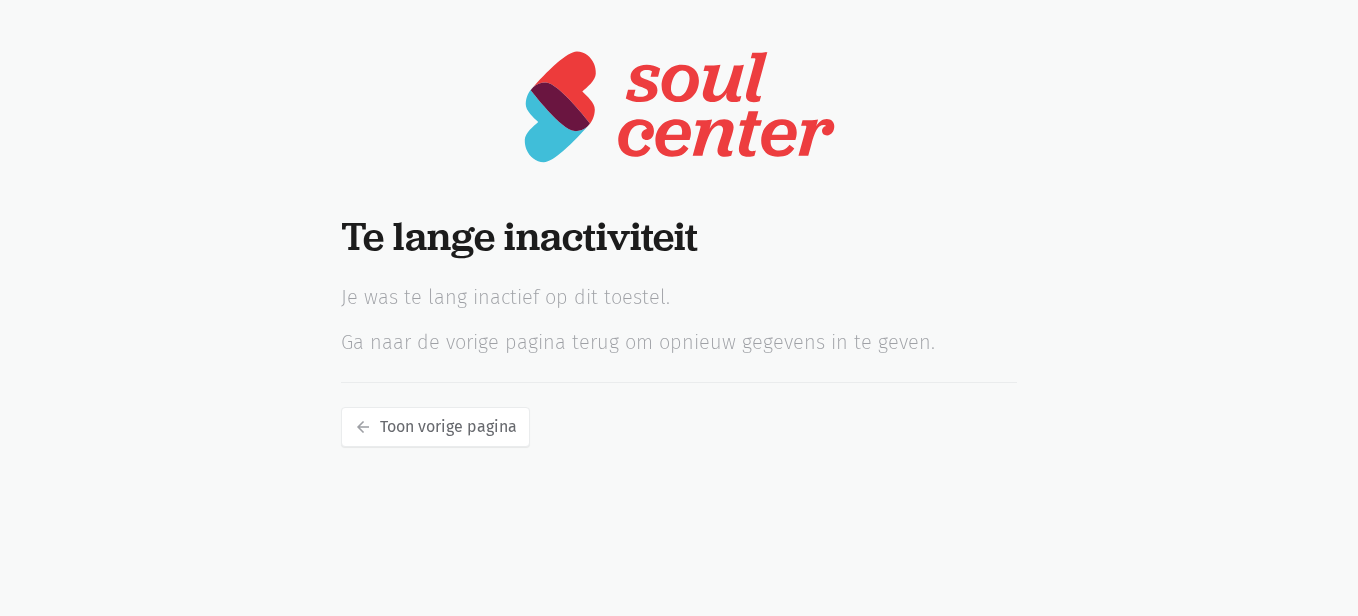 scroll, scrollTop: 0, scrollLeft: 0, axis: both 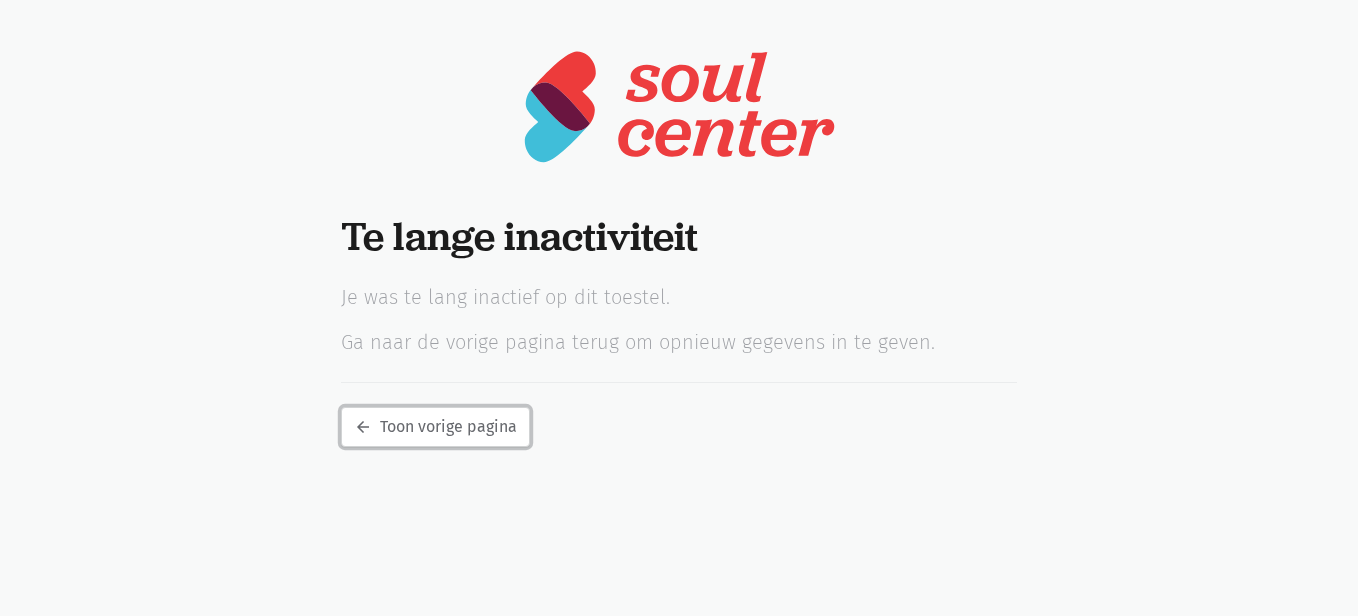 click on "arrow_back
Toon vorige pagina" at bounding box center [435, 427] 